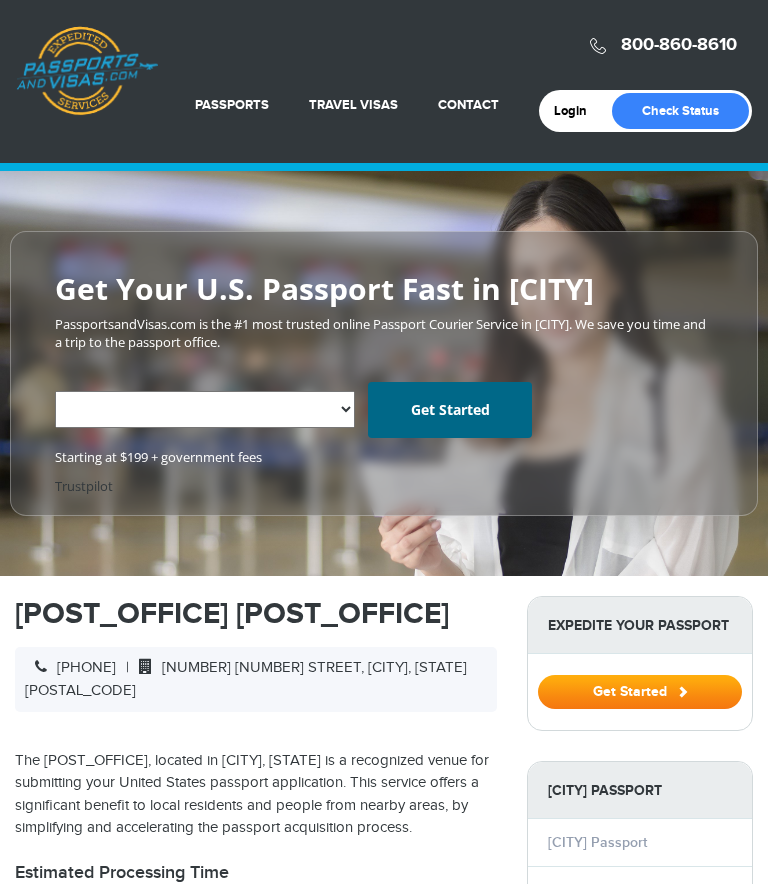select on "**********" 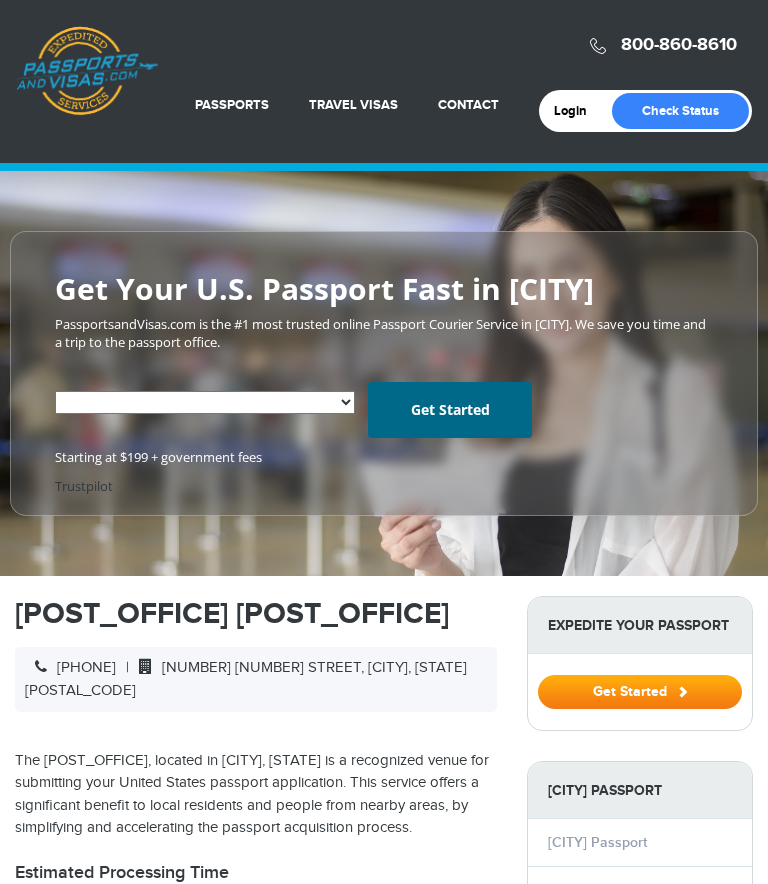 scroll, scrollTop: 0, scrollLeft: 0, axis: both 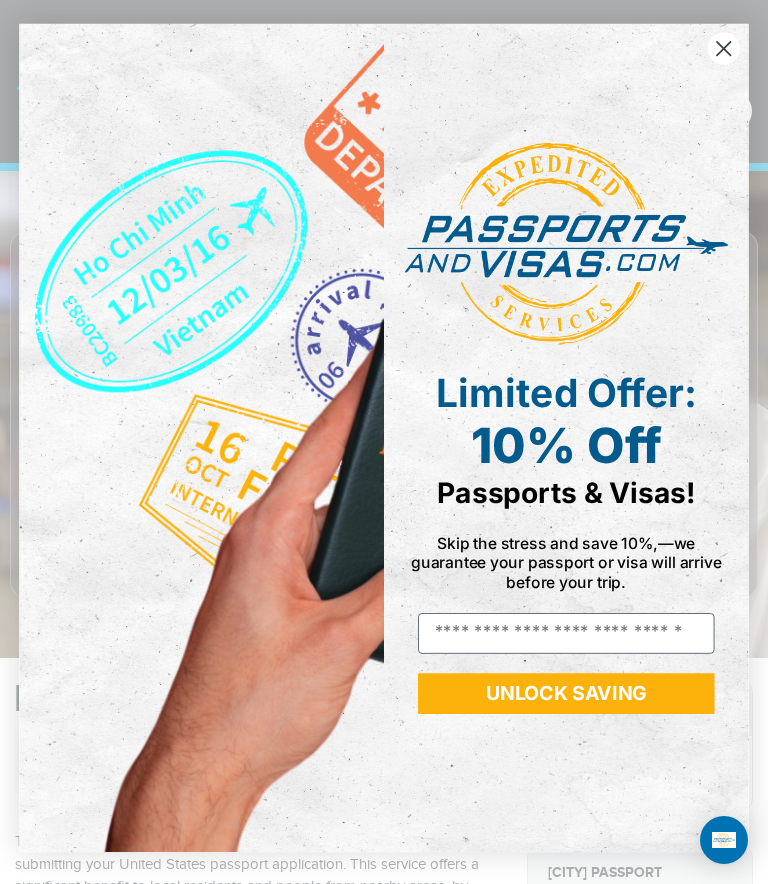 click 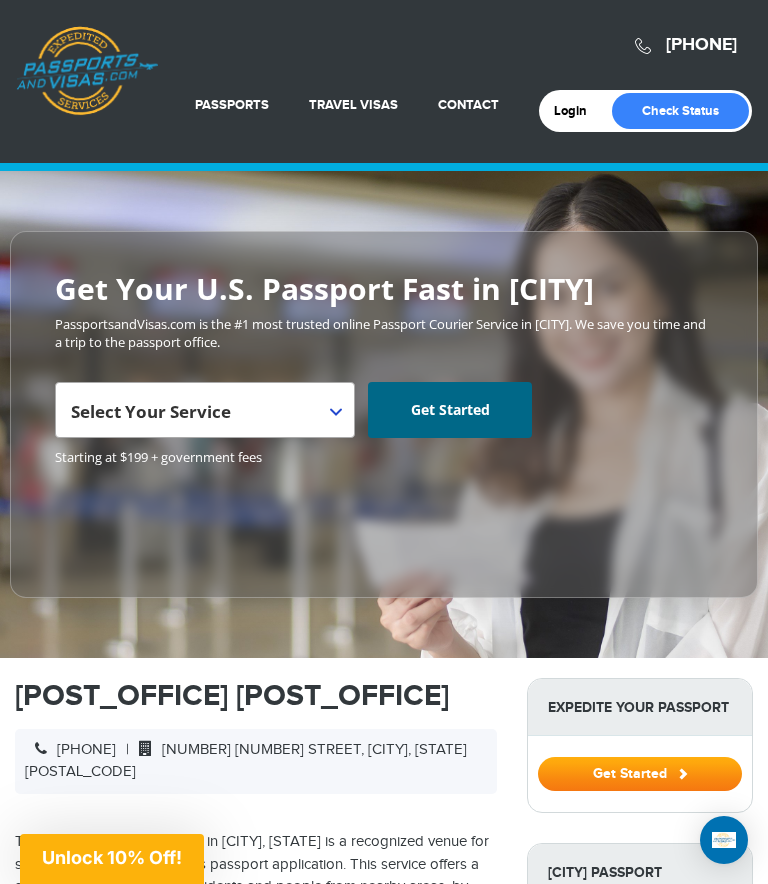click on "Select Your Service" at bounding box center [202, 418] 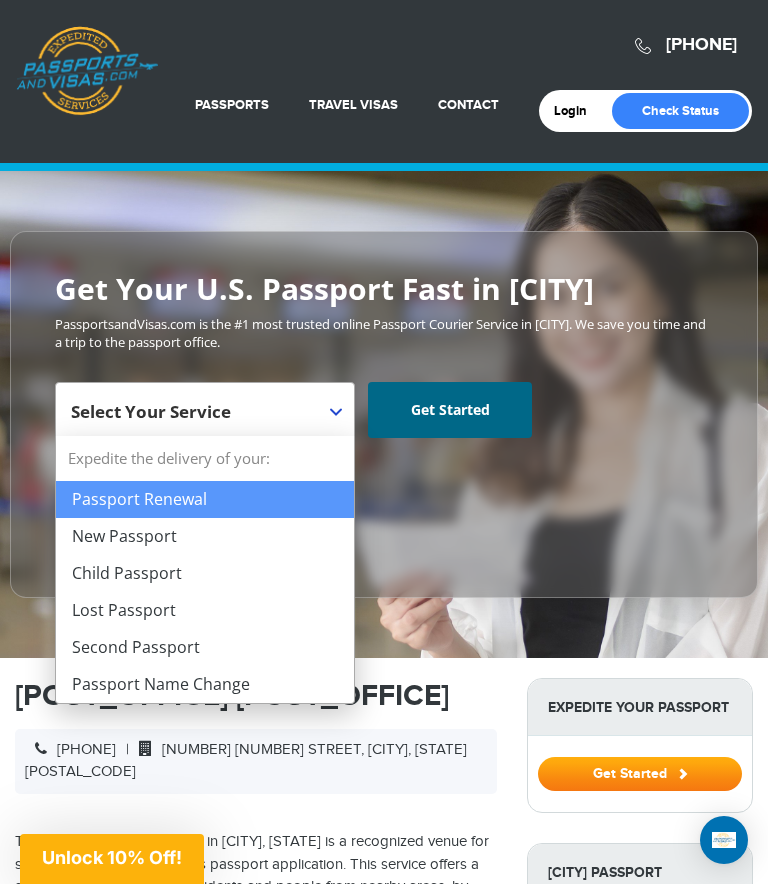 select on "**********" 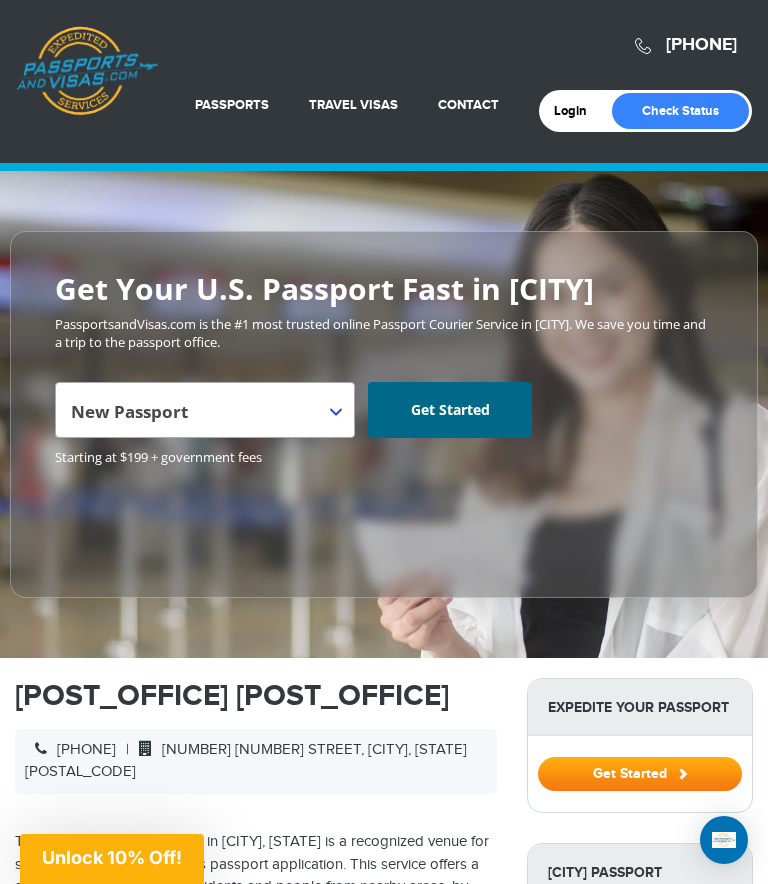 click on "Get Started" at bounding box center [450, 410] 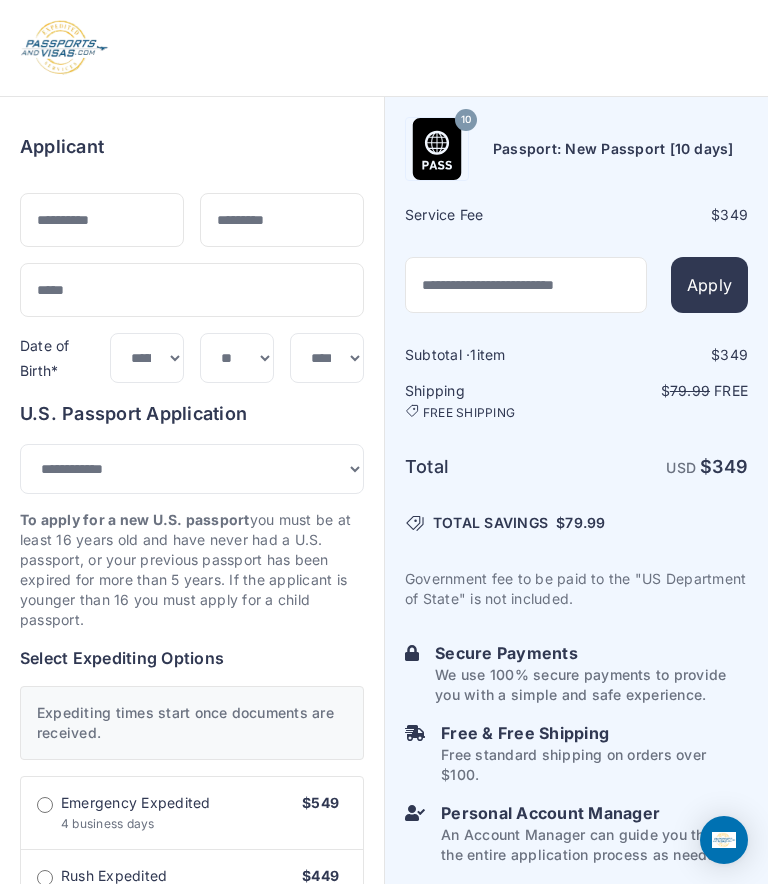 select on "***" 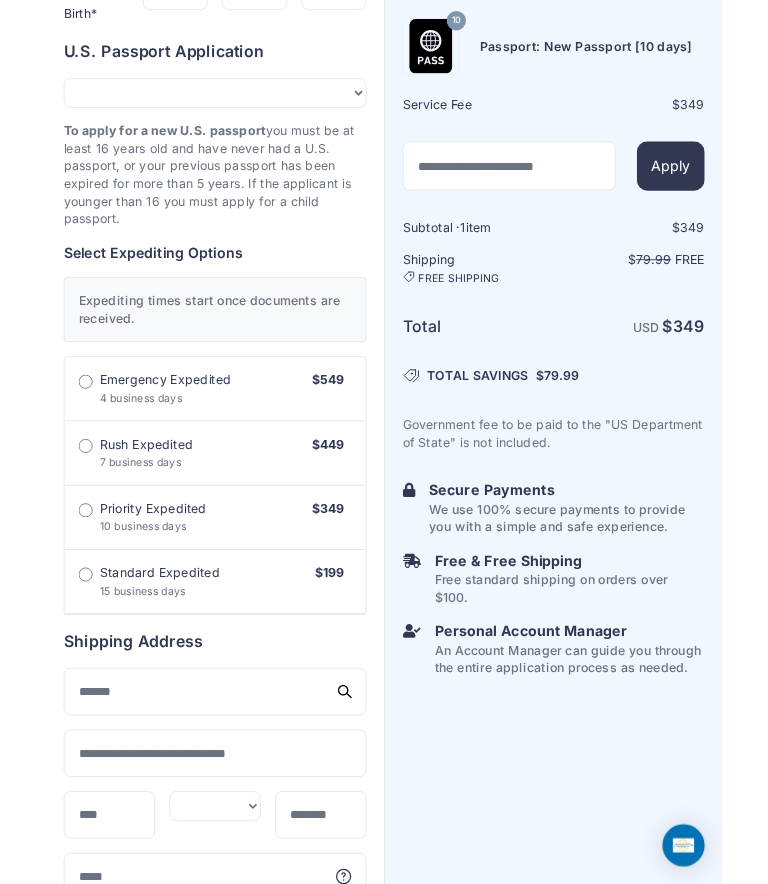 scroll, scrollTop: 0, scrollLeft: 0, axis: both 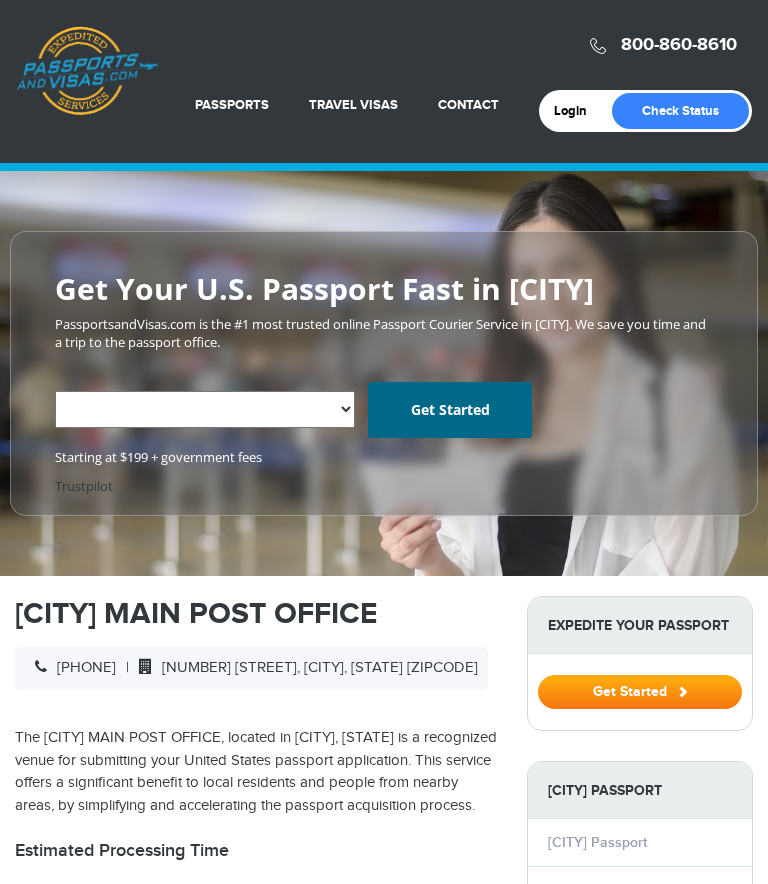 select on "**********" 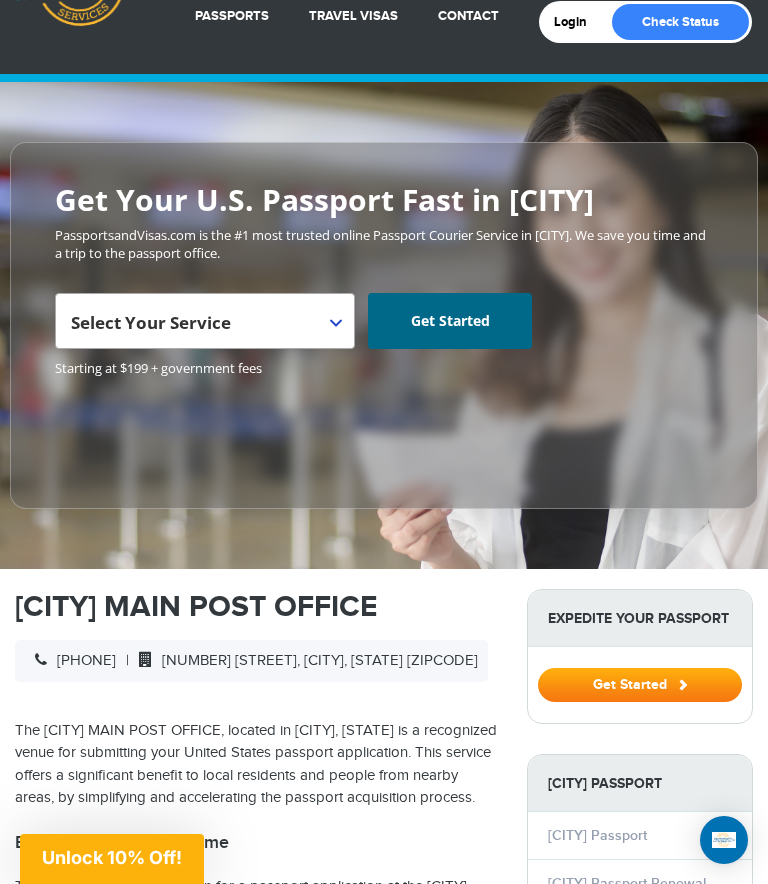 scroll, scrollTop: 88, scrollLeft: 0, axis: vertical 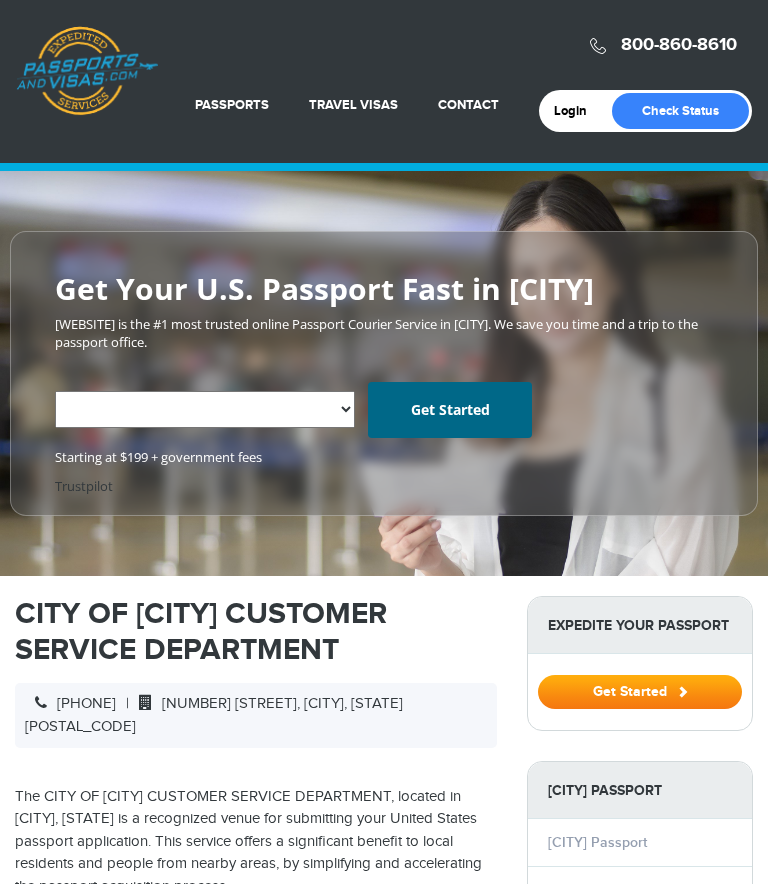 select on "**********" 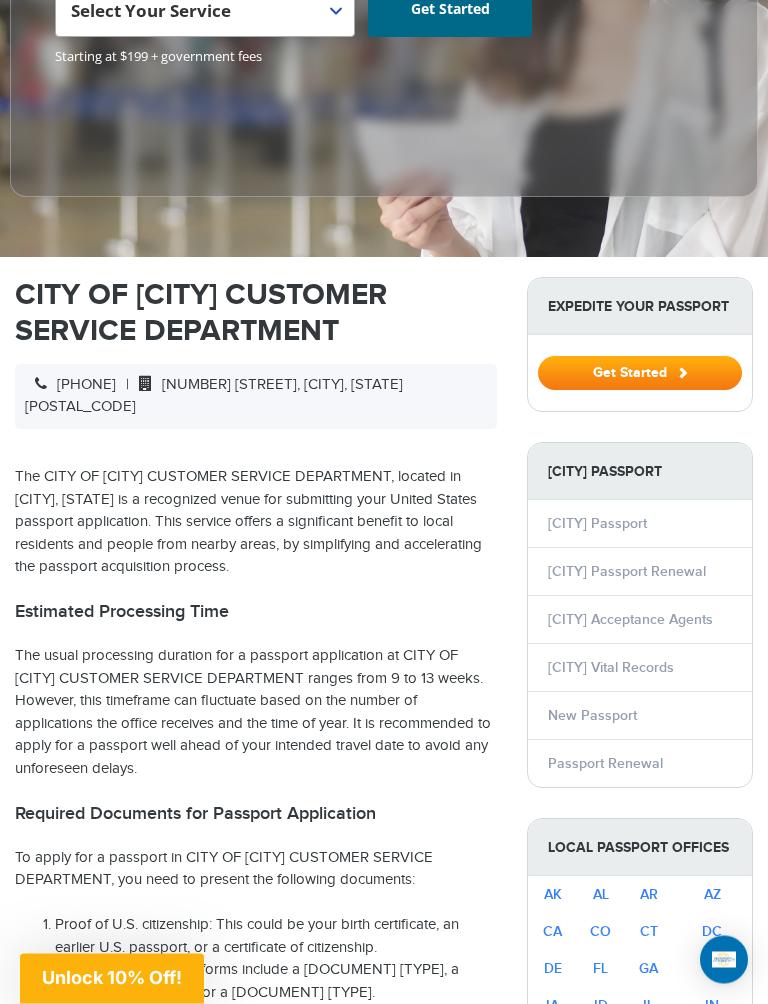 scroll, scrollTop: 417, scrollLeft: 0, axis: vertical 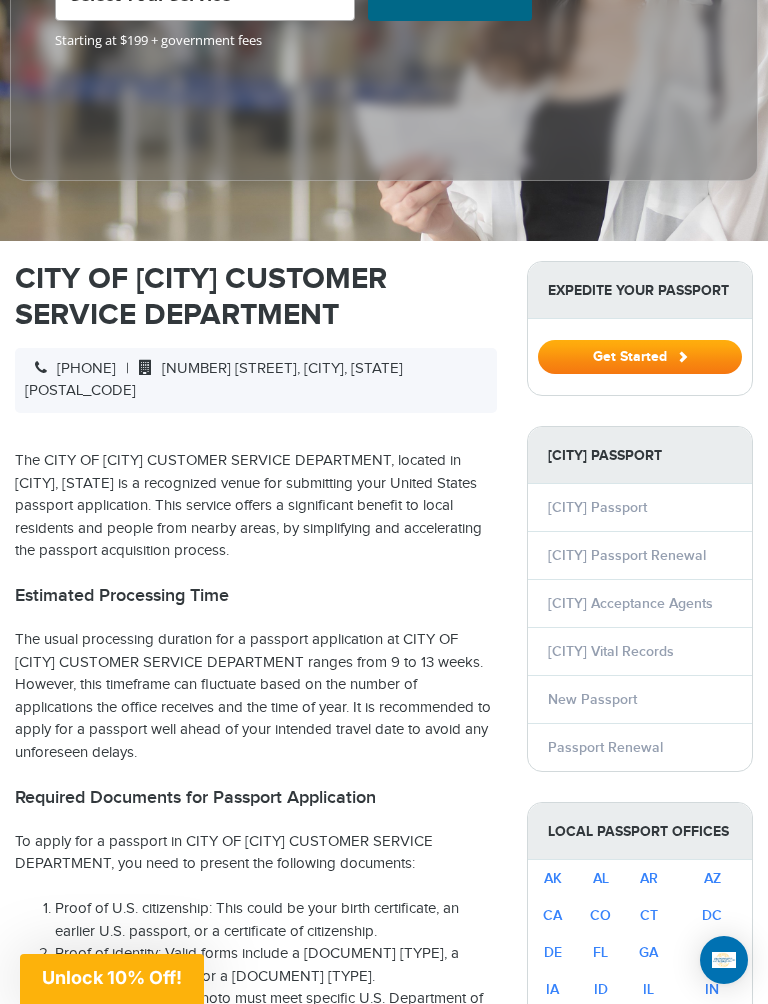 click on "New Passport" at bounding box center (592, 699) 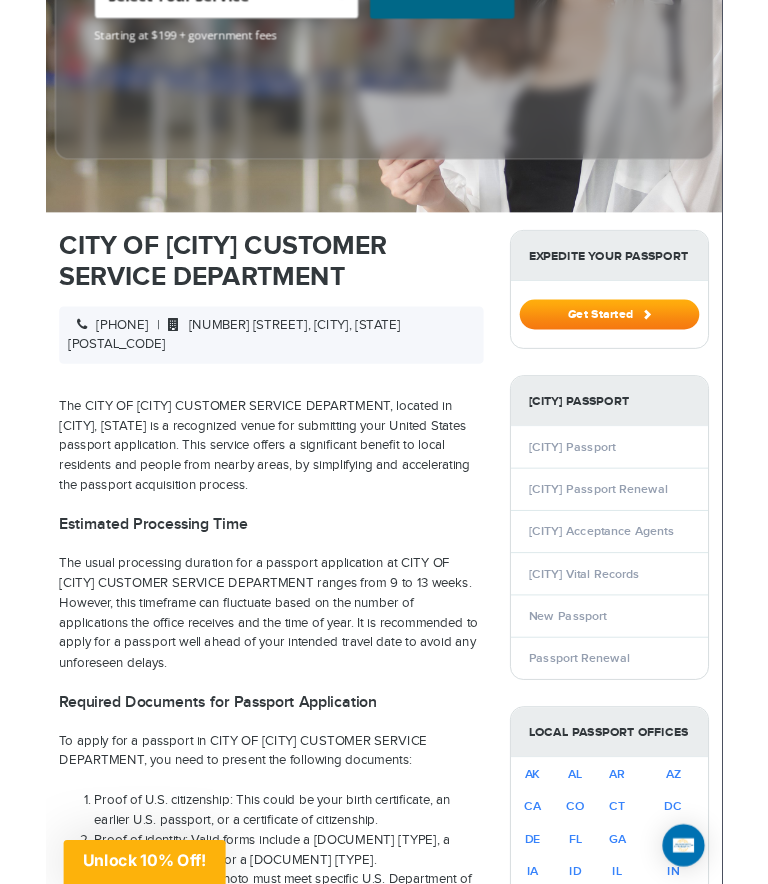 scroll, scrollTop: 0, scrollLeft: 0, axis: both 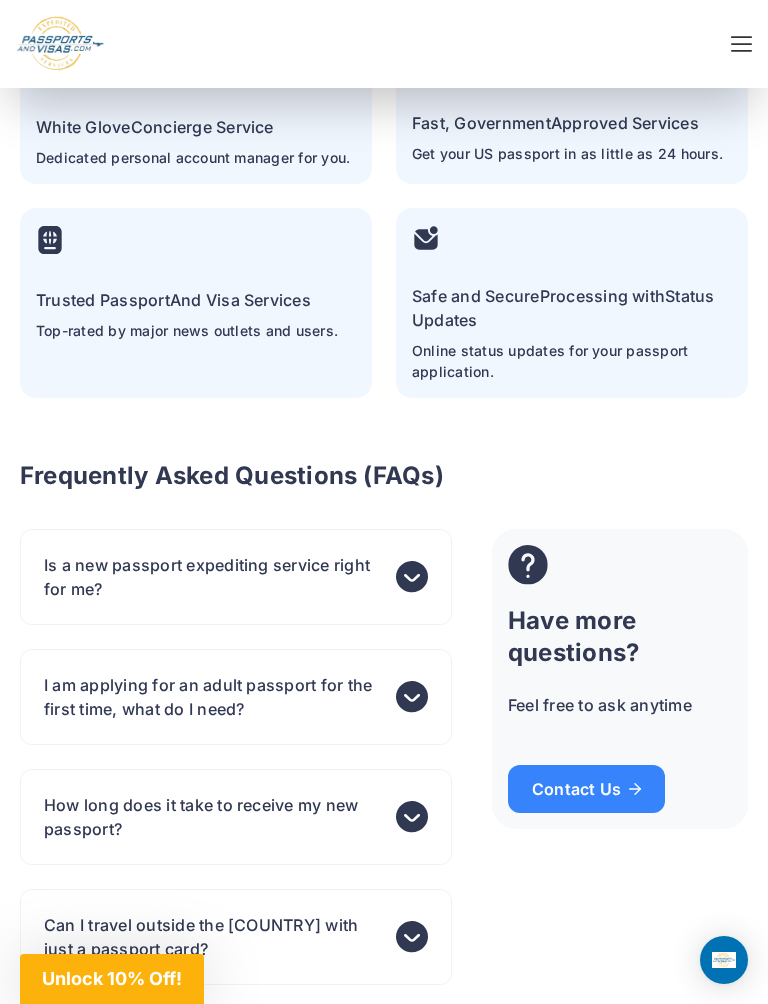 click 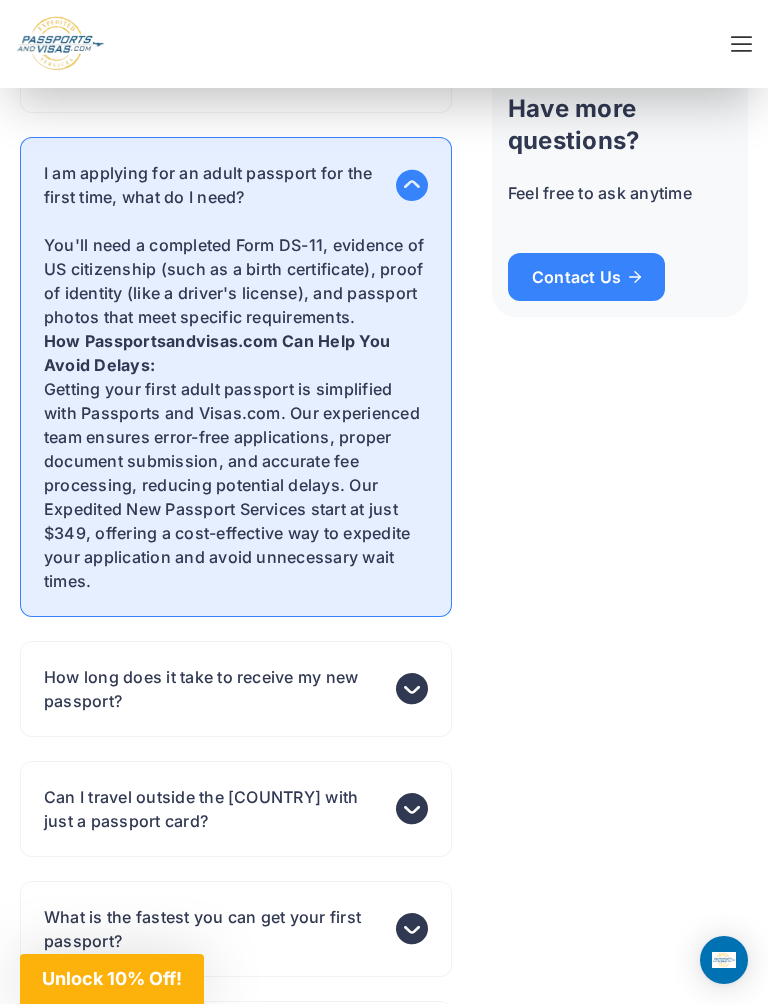 scroll, scrollTop: 5734, scrollLeft: 0, axis: vertical 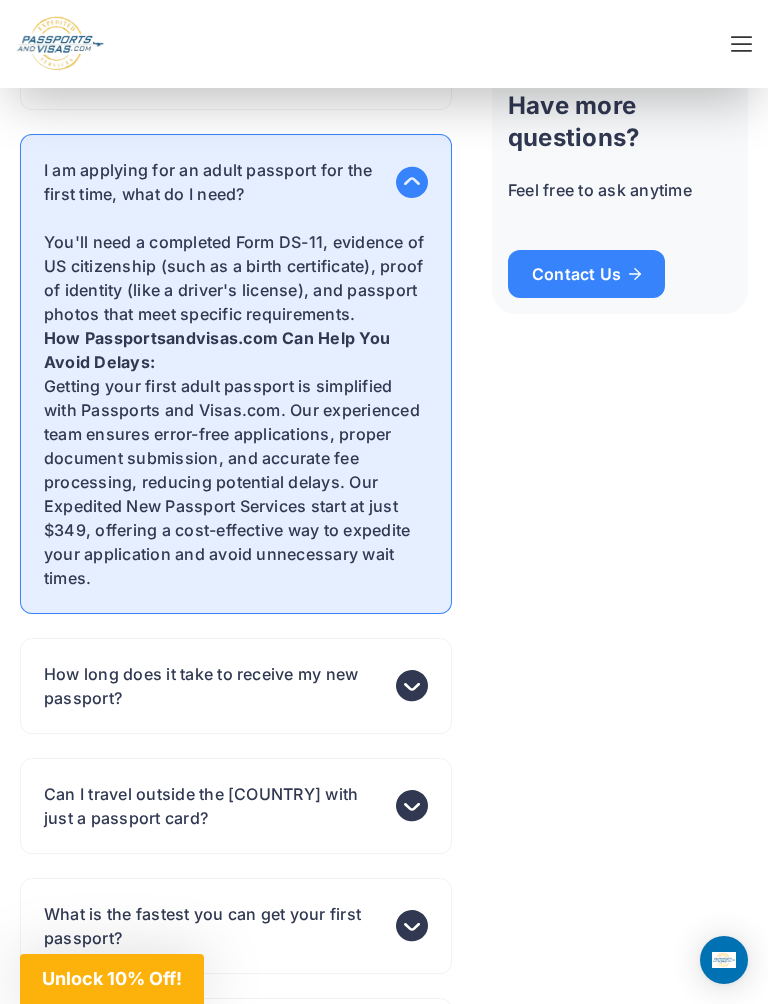 click 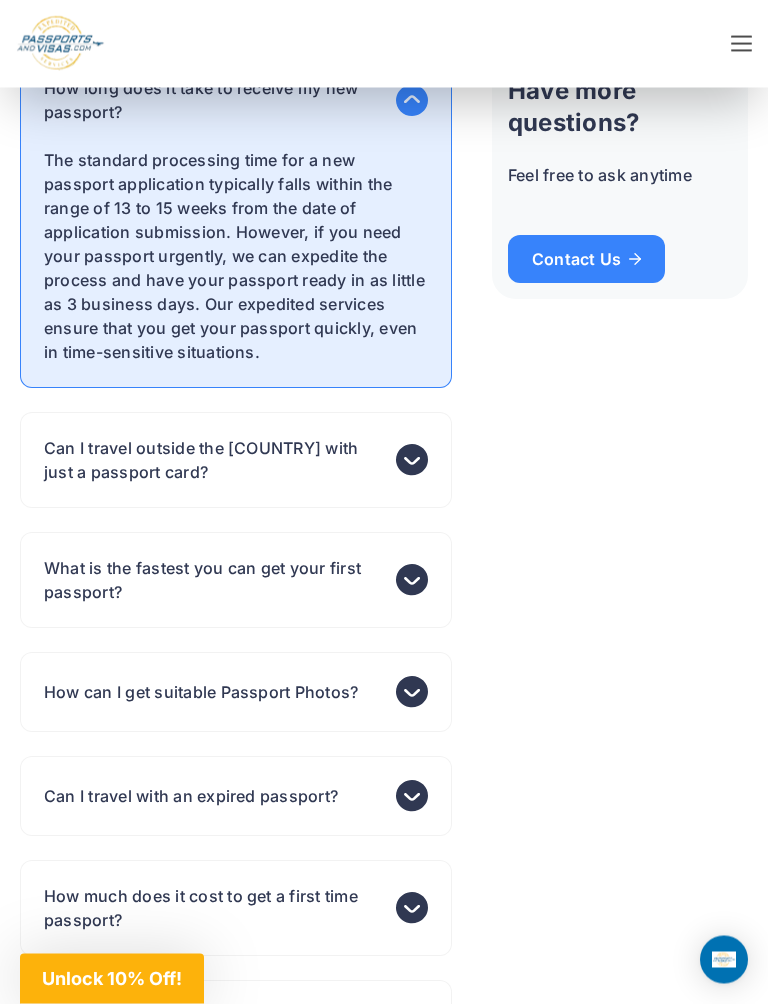 scroll, scrollTop: 5936, scrollLeft: 0, axis: vertical 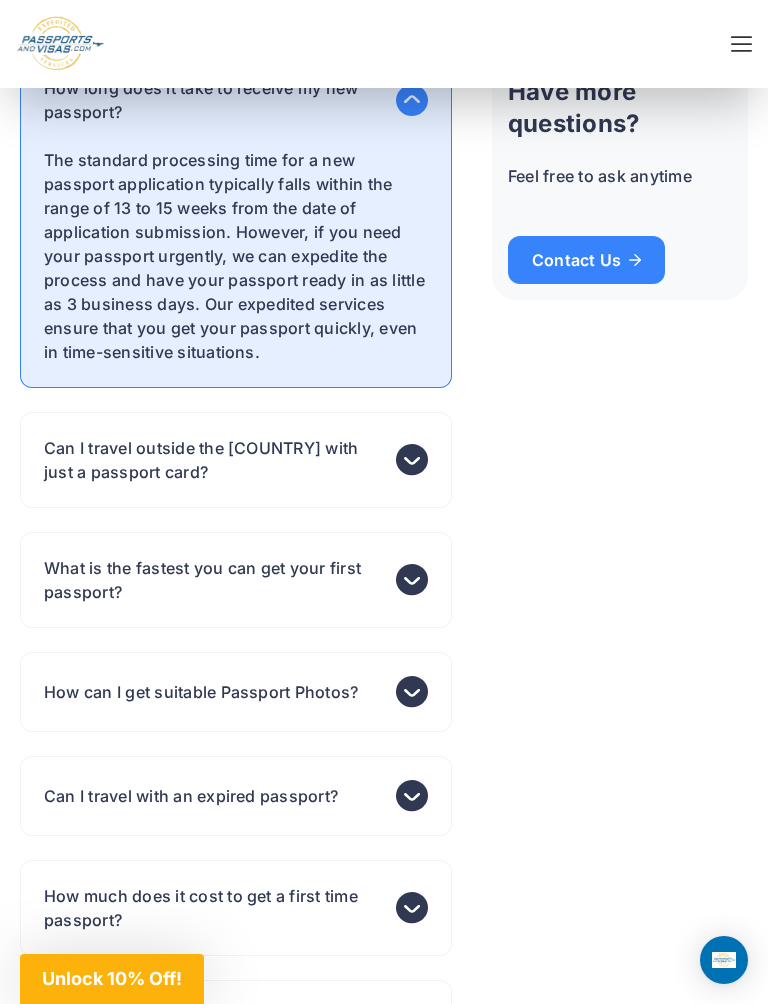 click 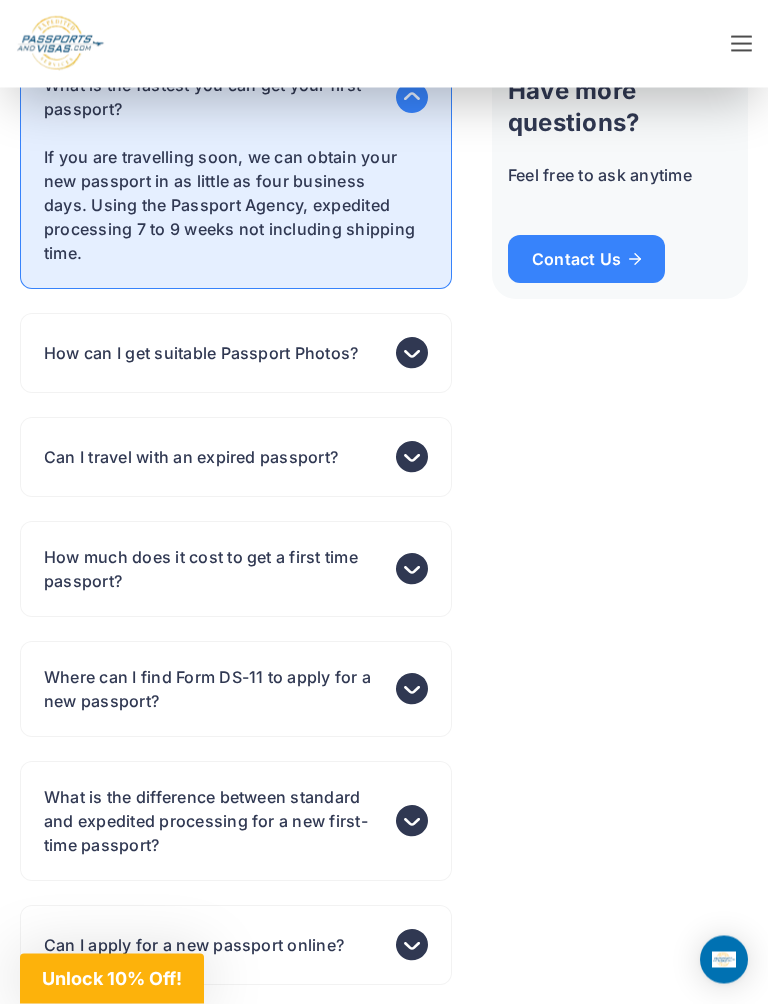 scroll, scrollTop: 6187, scrollLeft: 0, axis: vertical 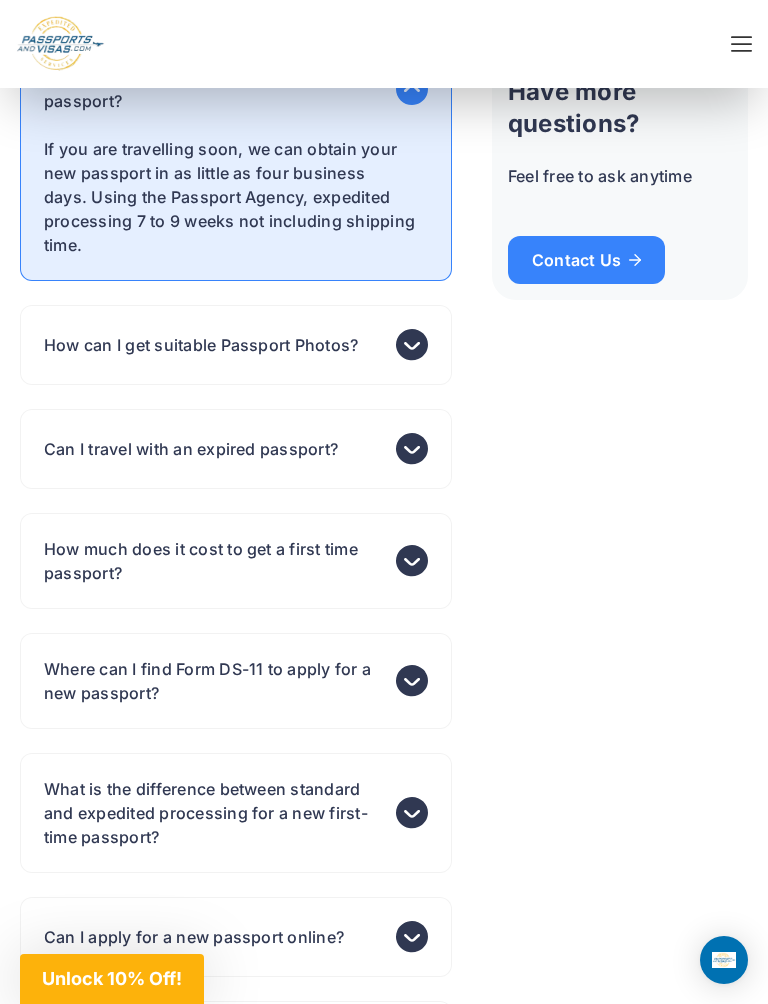 click 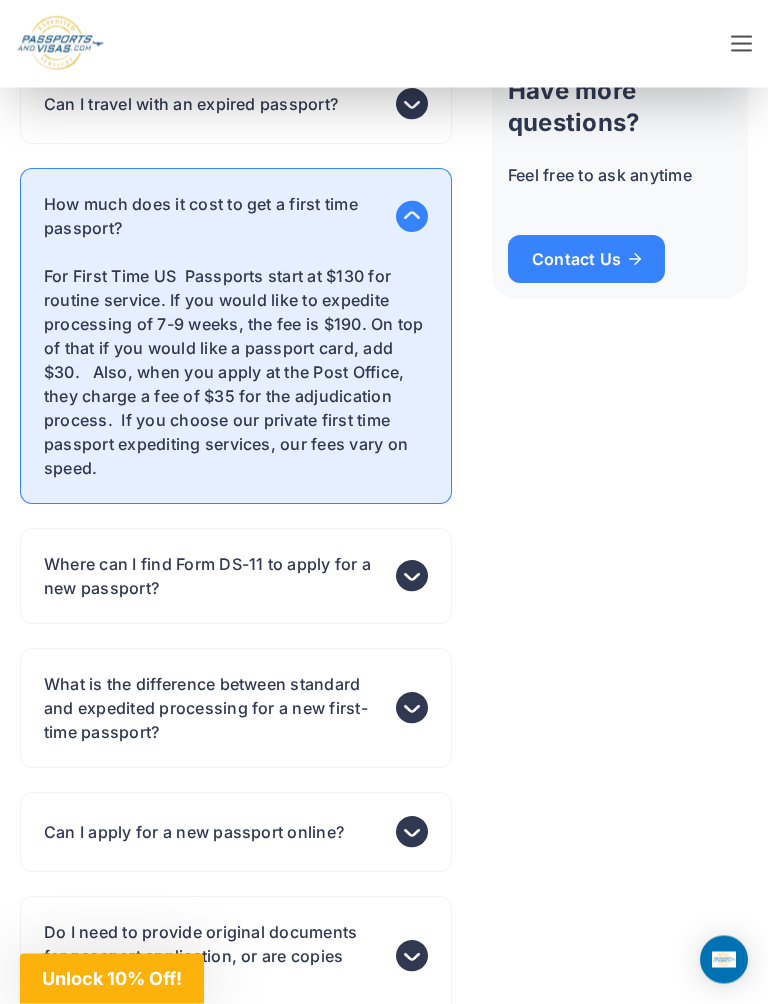 scroll, scrollTop: 6391, scrollLeft: 0, axis: vertical 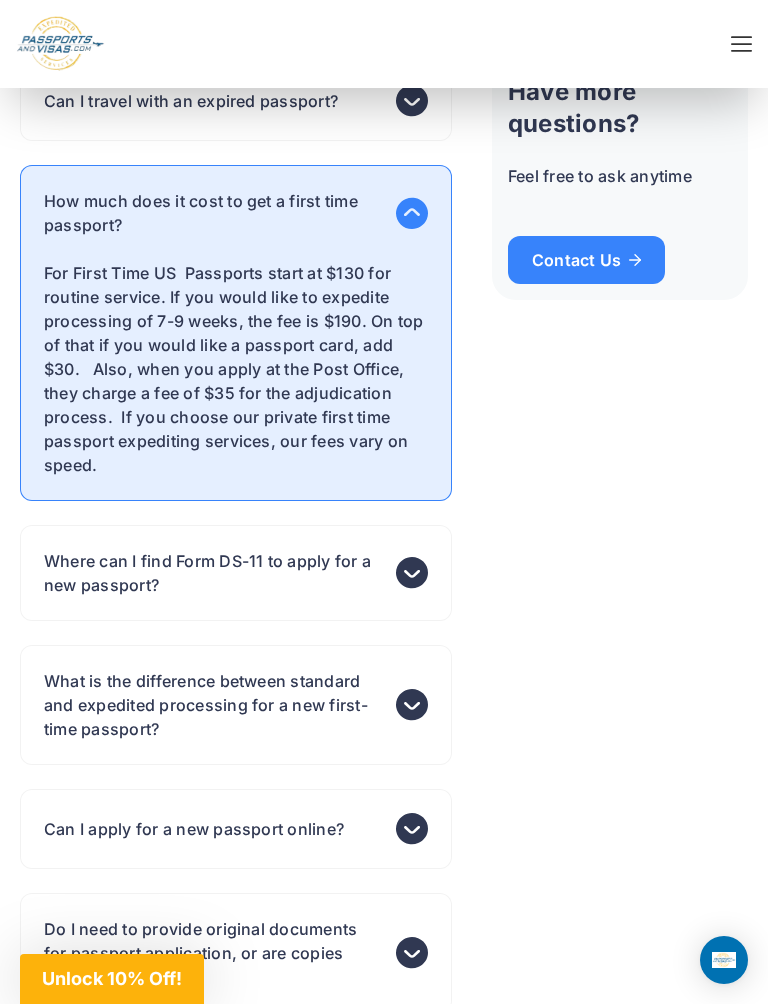 click 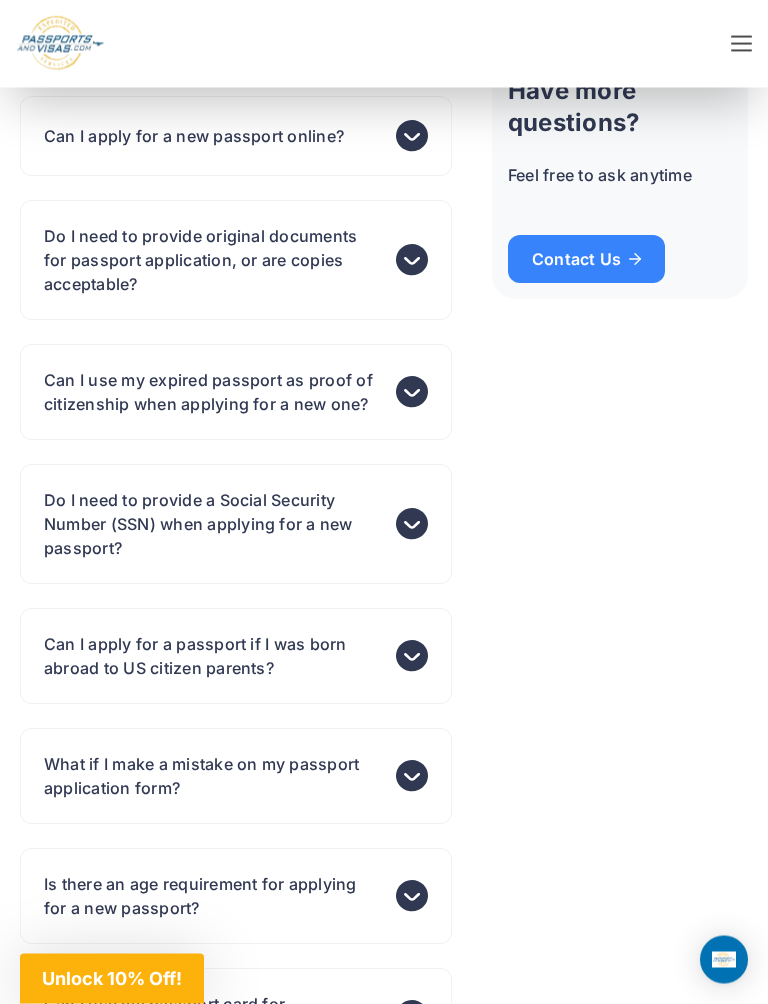 scroll, scrollTop: 6970, scrollLeft: 0, axis: vertical 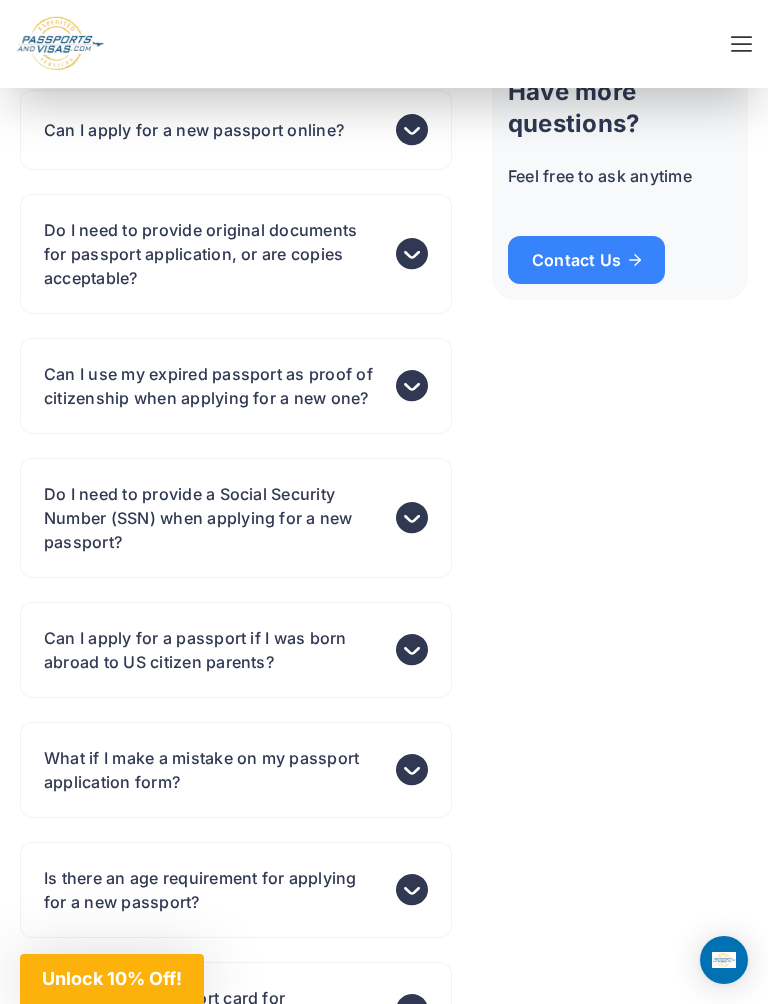 click 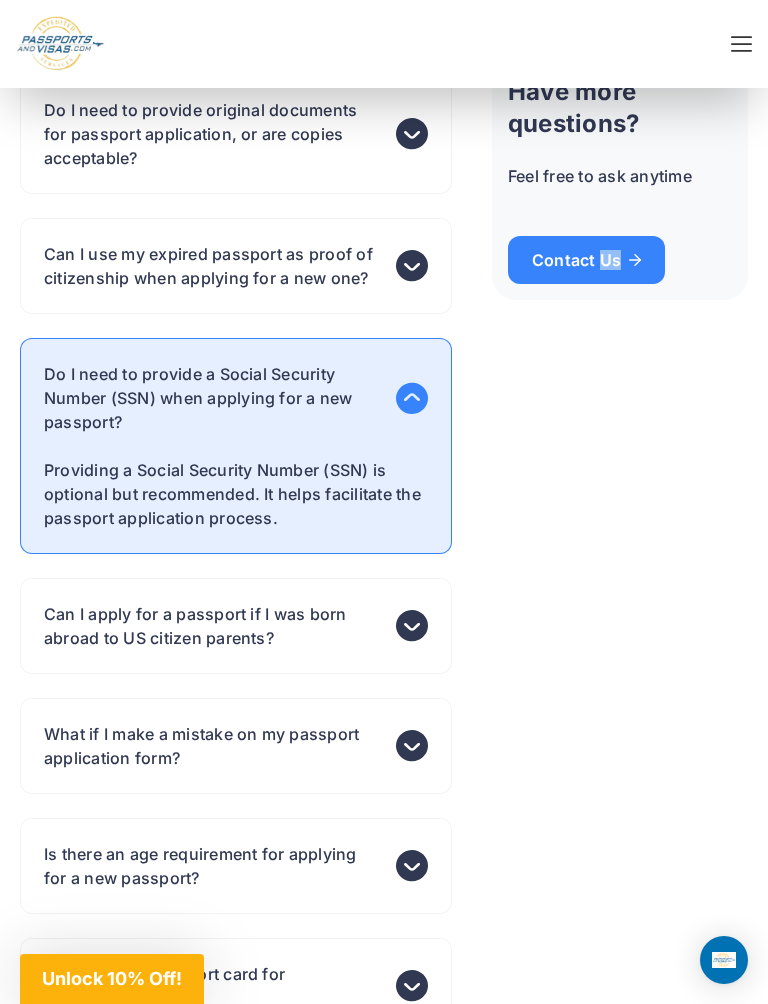 click on "Do I need to provide a Social Security Number (SSN) when applying for a new passport?" at bounding box center [236, 398] 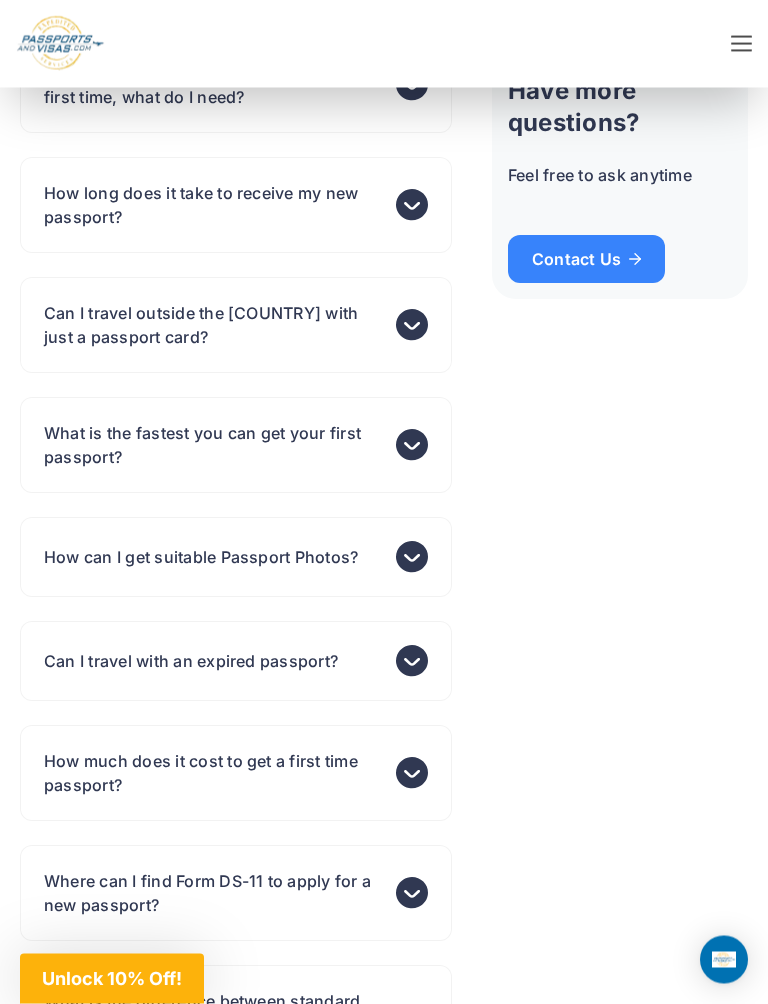 scroll, scrollTop: 8025, scrollLeft: 0, axis: vertical 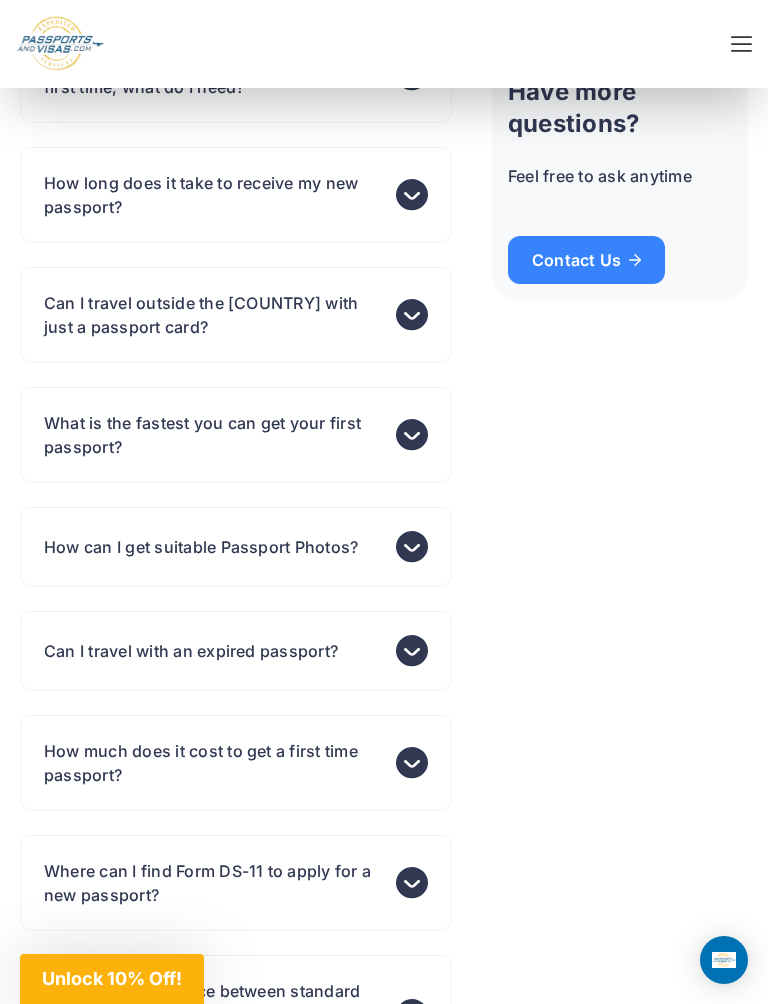 click 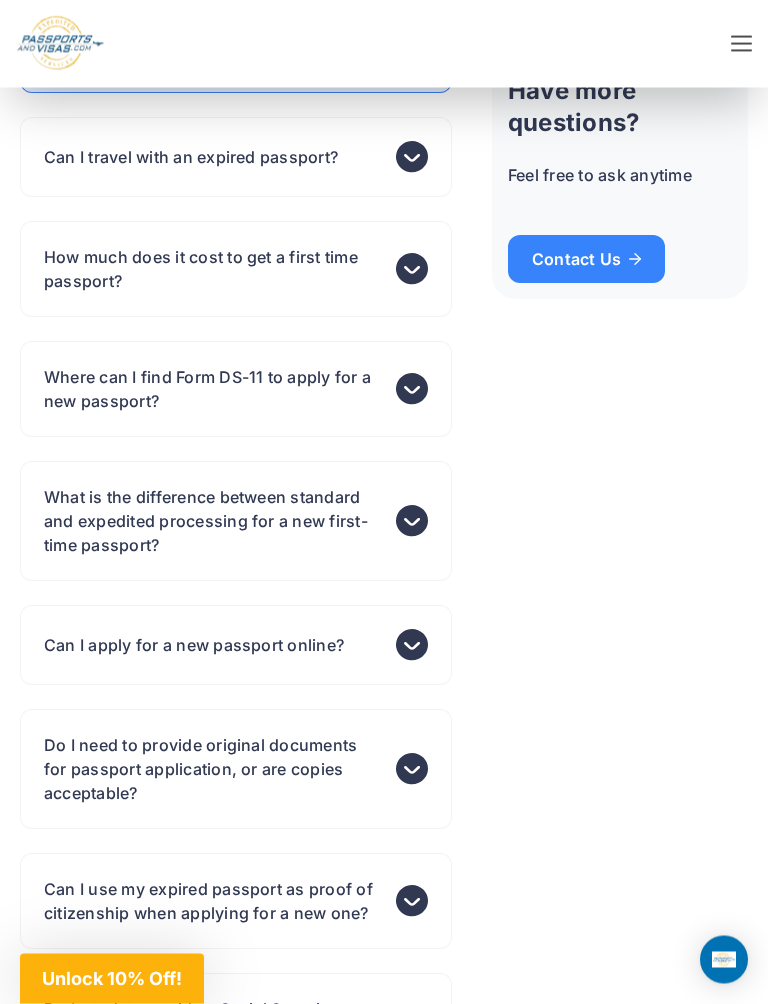 scroll, scrollTop: 9047, scrollLeft: 0, axis: vertical 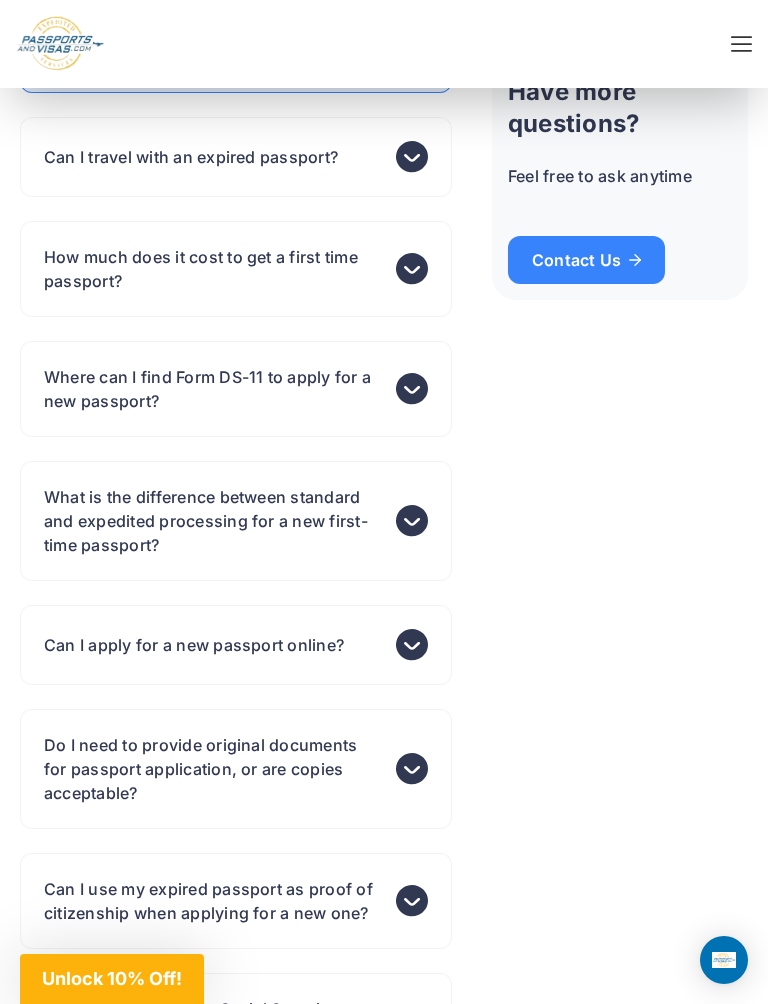 click 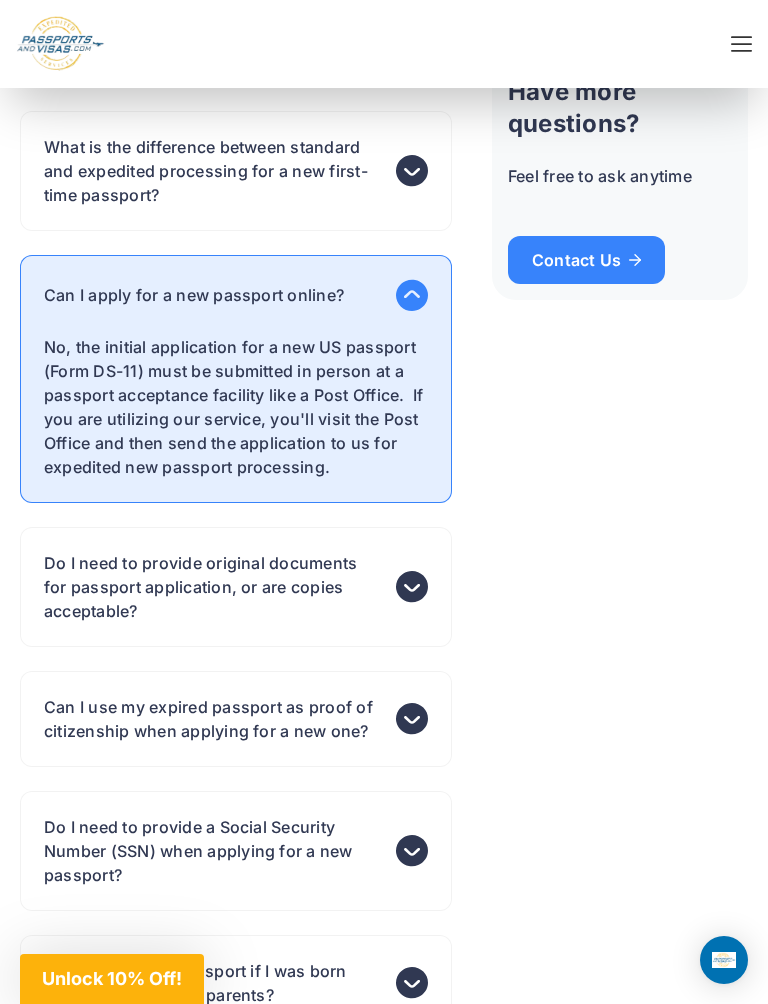 scroll, scrollTop: 8864, scrollLeft: 0, axis: vertical 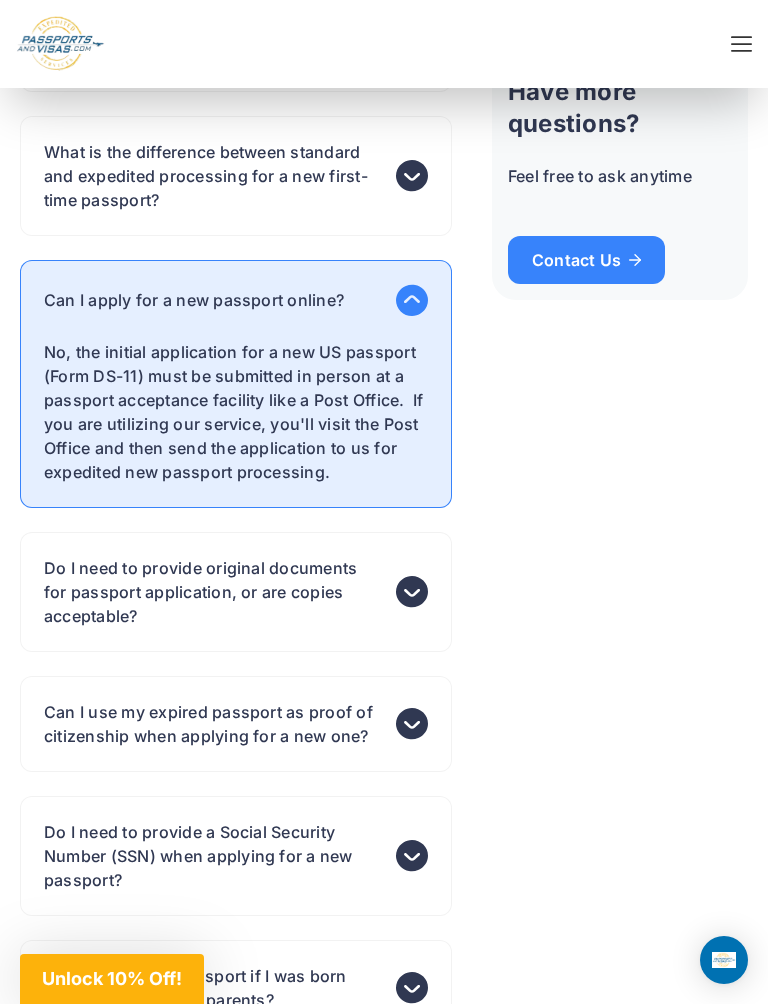 click 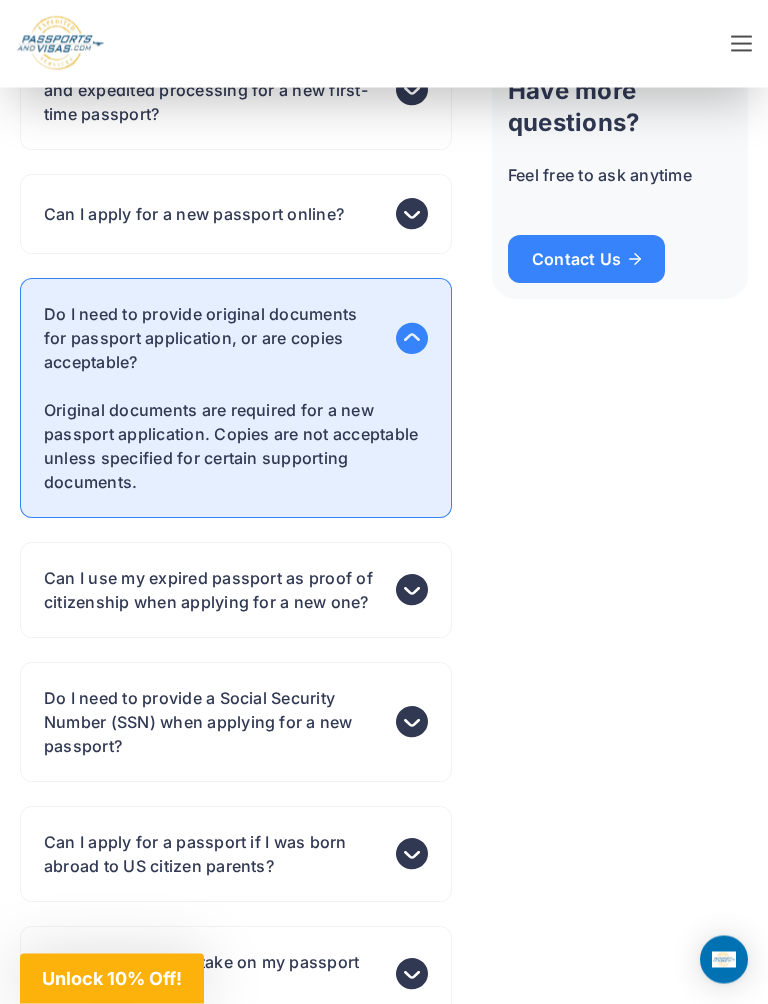 scroll, scrollTop: 8950, scrollLeft: 0, axis: vertical 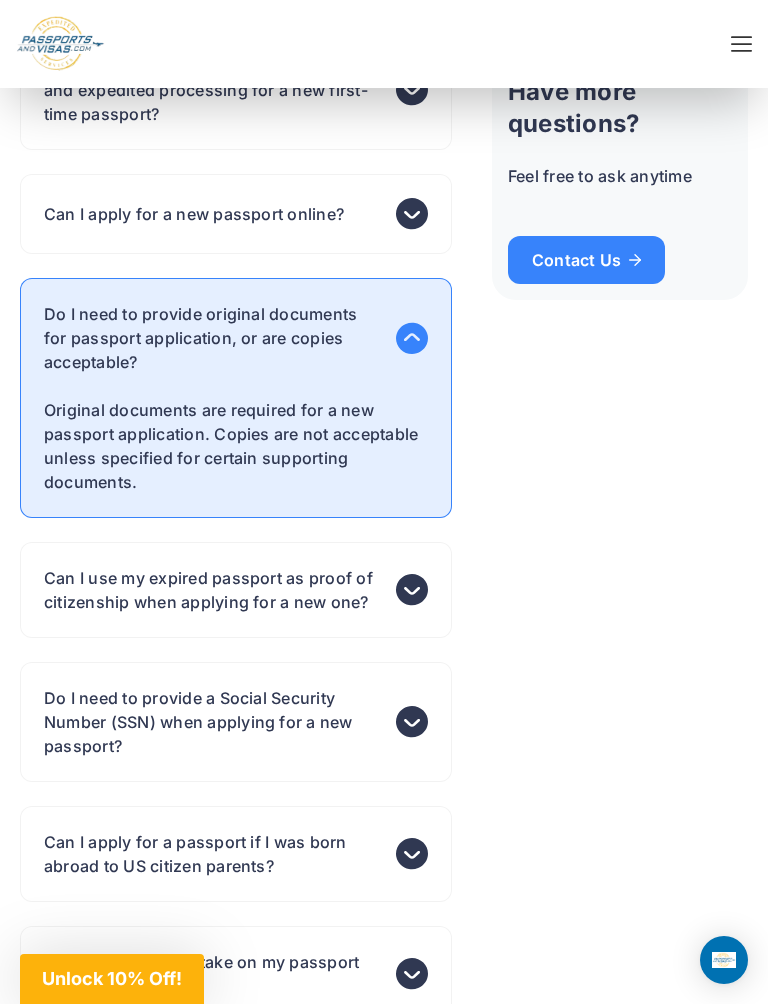 click on "Do I need to provide original documents for passport application, or are copies acceptable?" at bounding box center (236, 338) 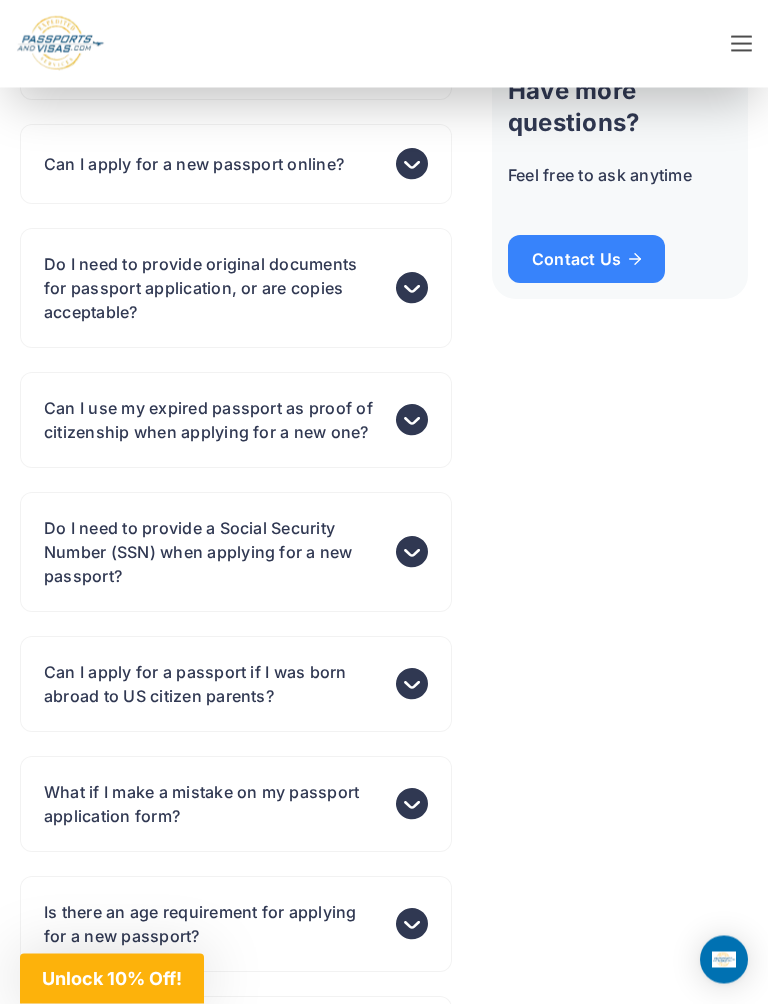 scroll, scrollTop: 9000, scrollLeft: 0, axis: vertical 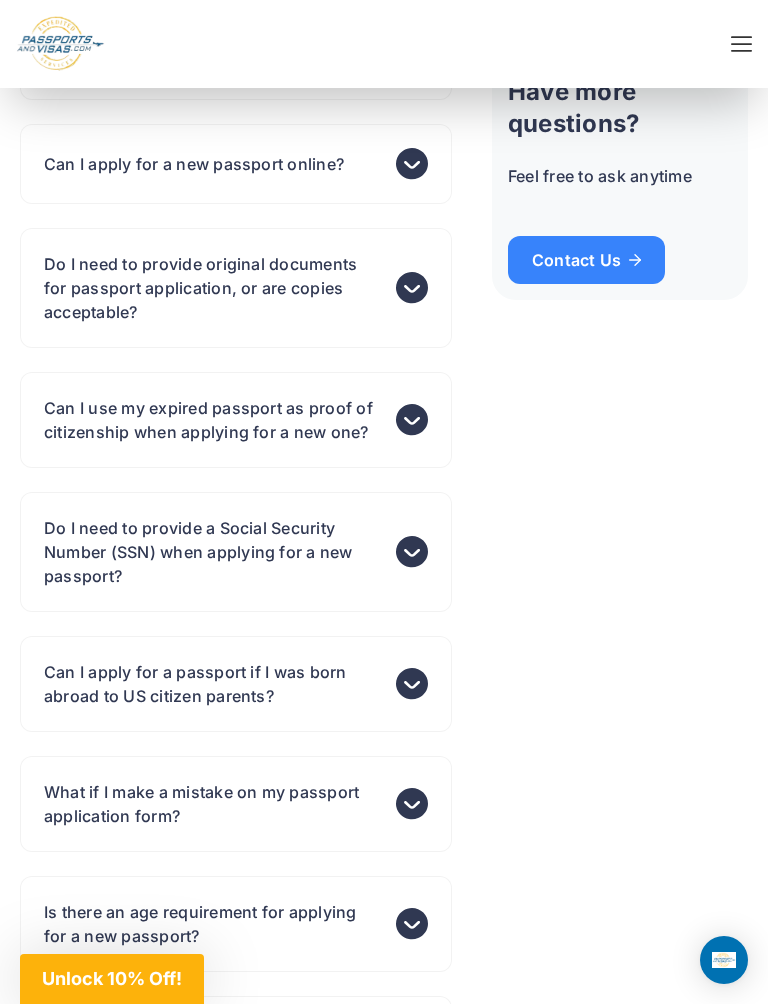 click 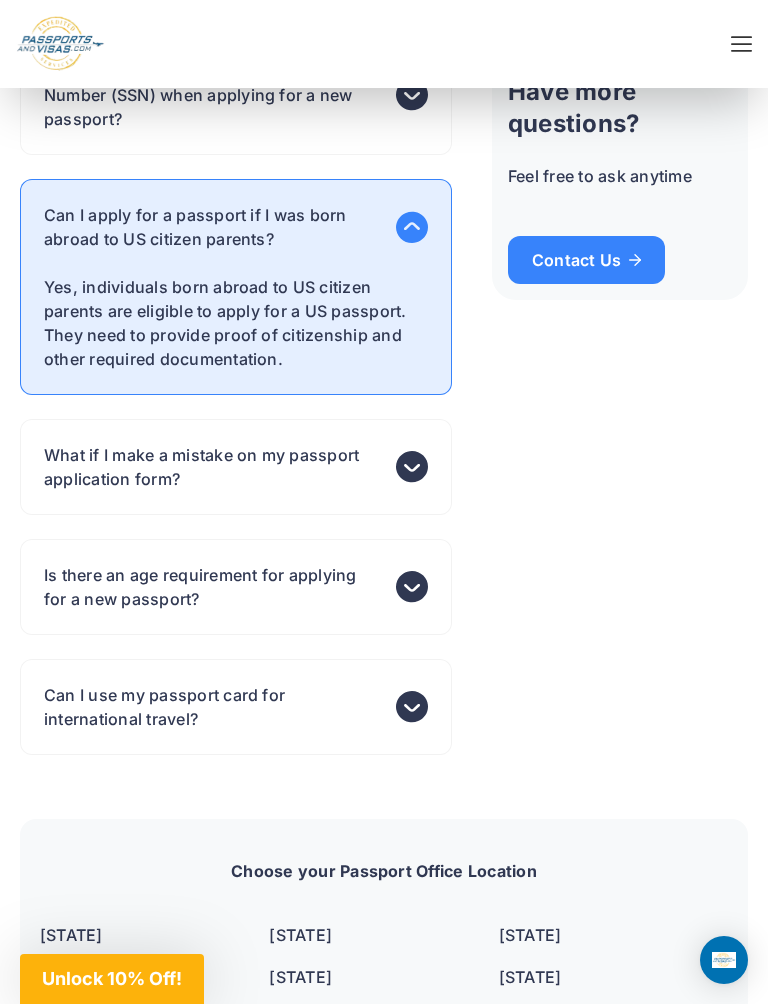 scroll, scrollTop: 9469, scrollLeft: 0, axis: vertical 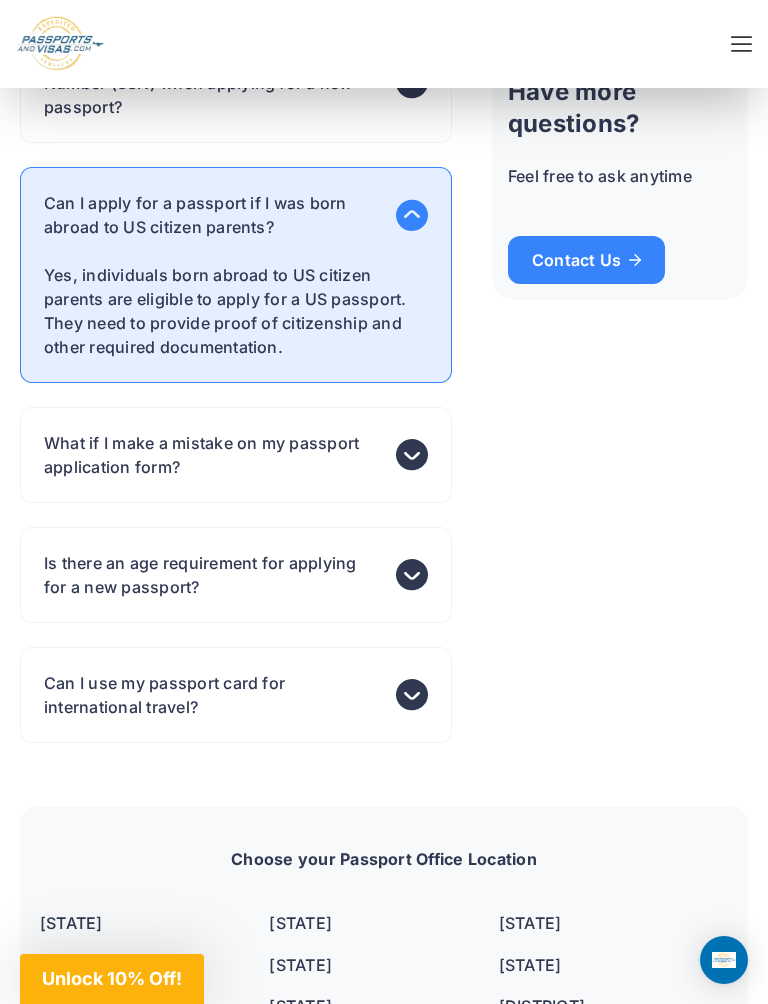 click 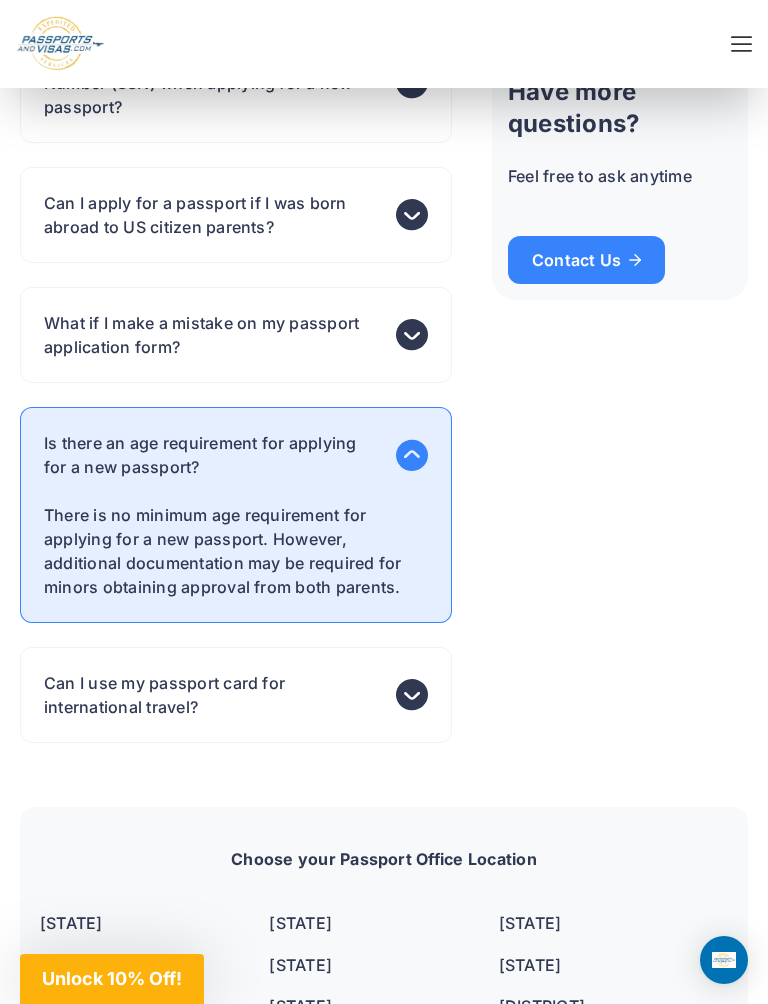 click 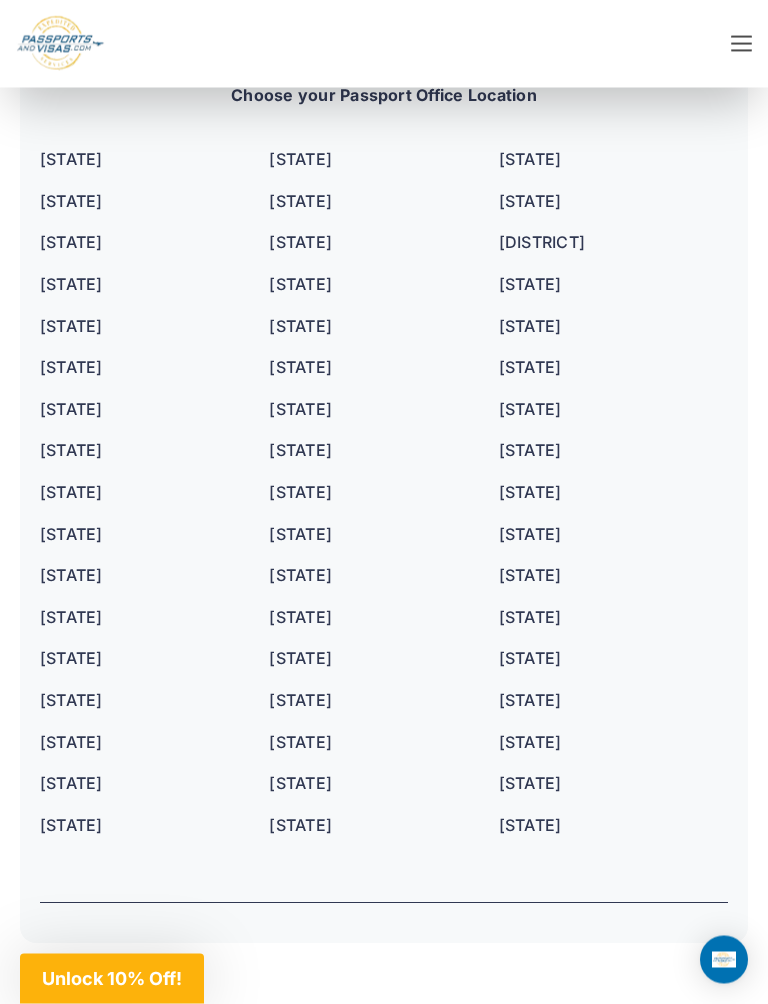 scroll, scrollTop: 10114, scrollLeft: 0, axis: vertical 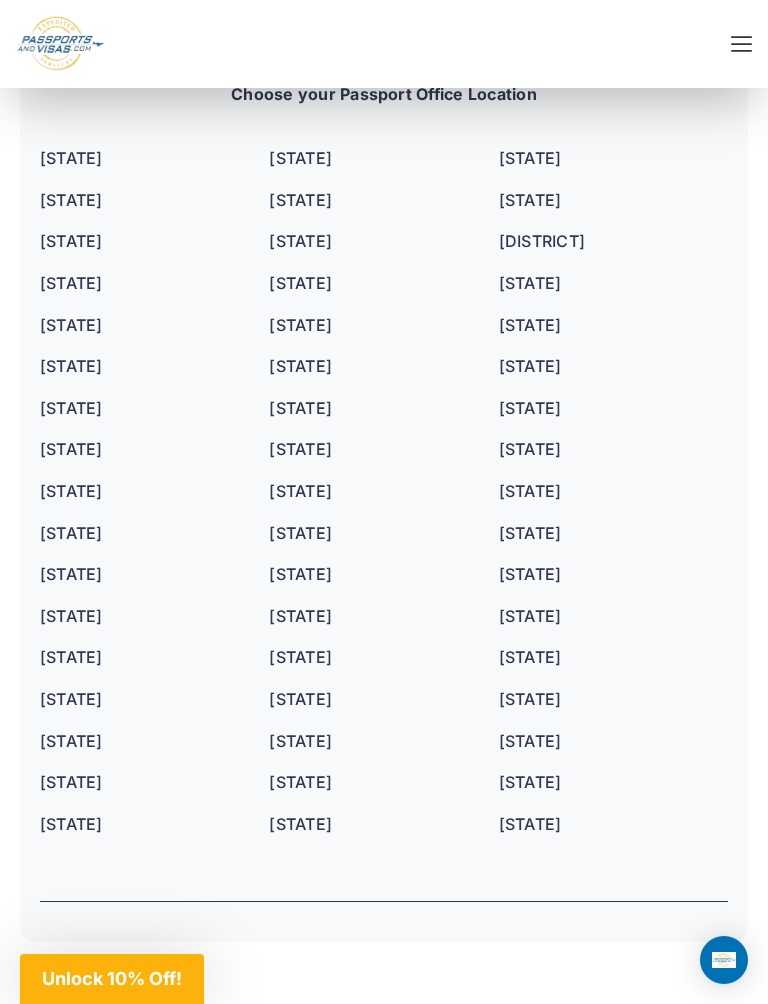 click on "Nevada" at bounding box center [300, 533] 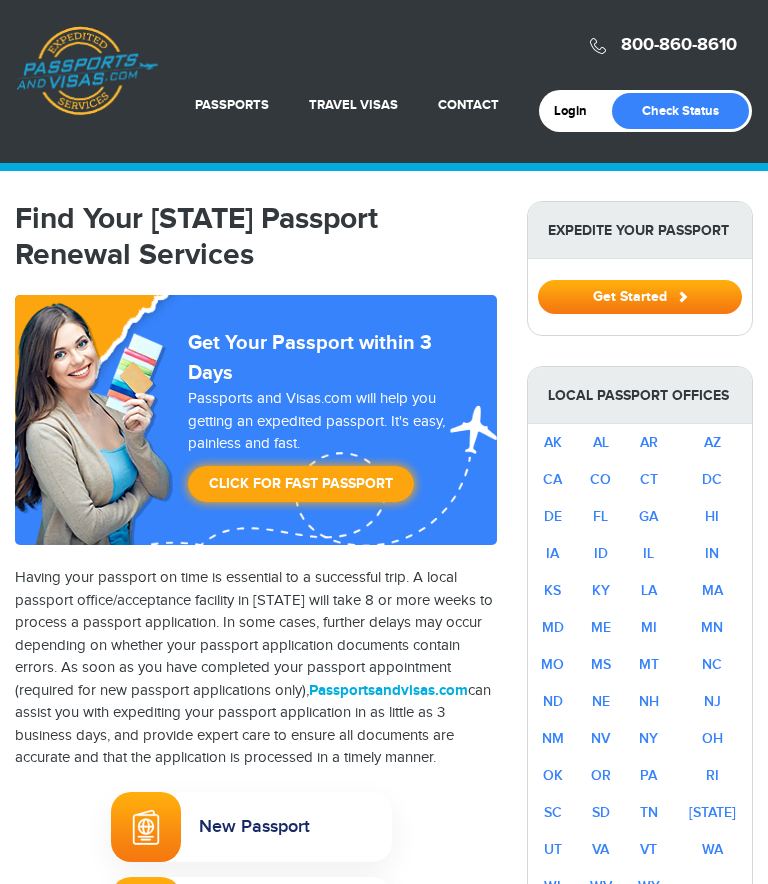 select on "**********" 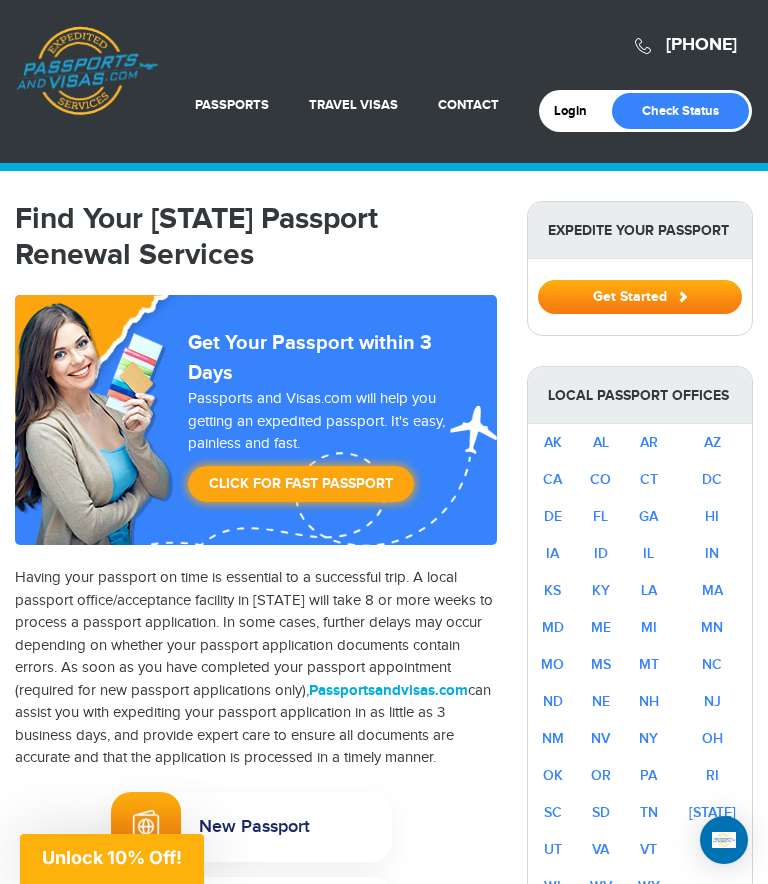 click on "NV" at bounding box center [600, 738] 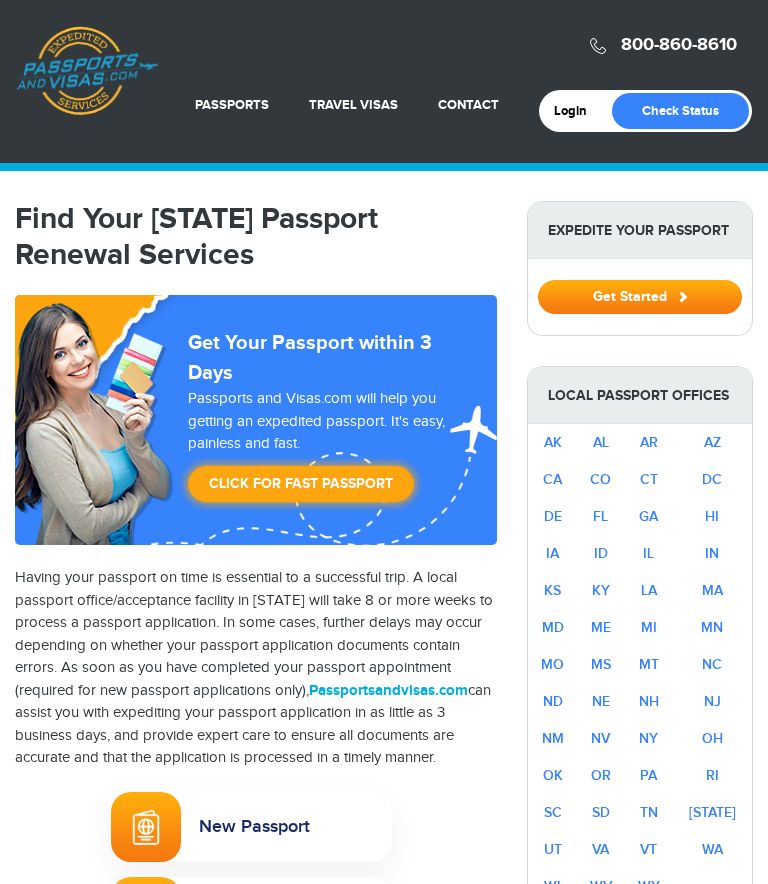 select on "**********" 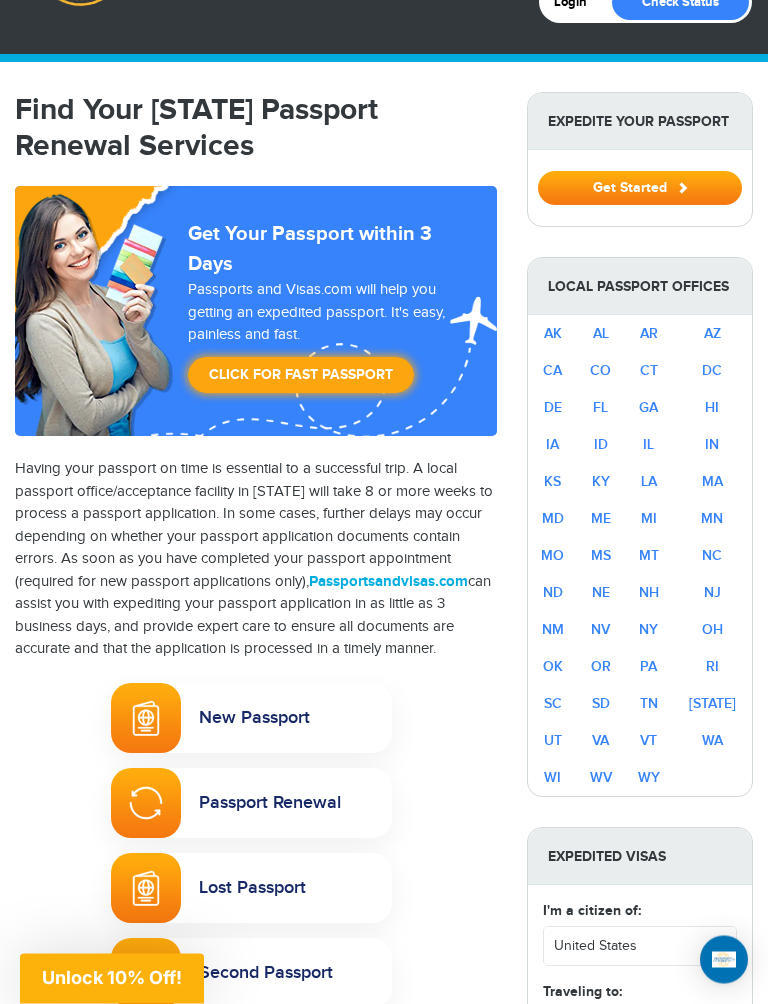 scroll, scrollTop: 113, scrollLeft: 0, axis: vertical 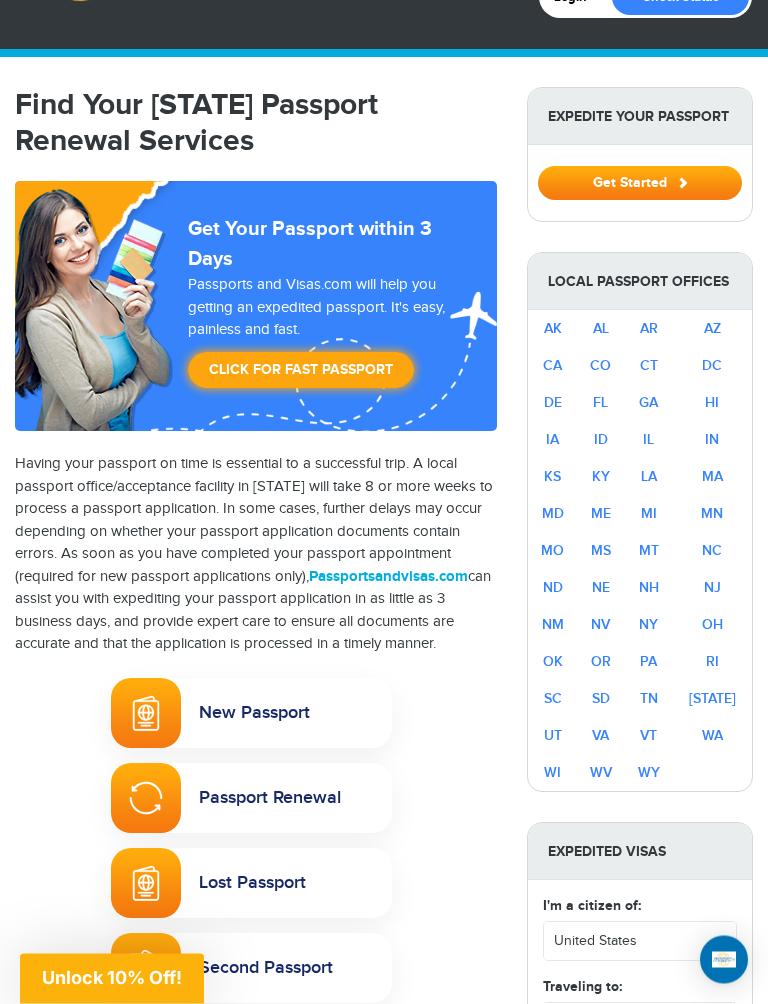 click on "New Passport" at bounding box center [251, 714] 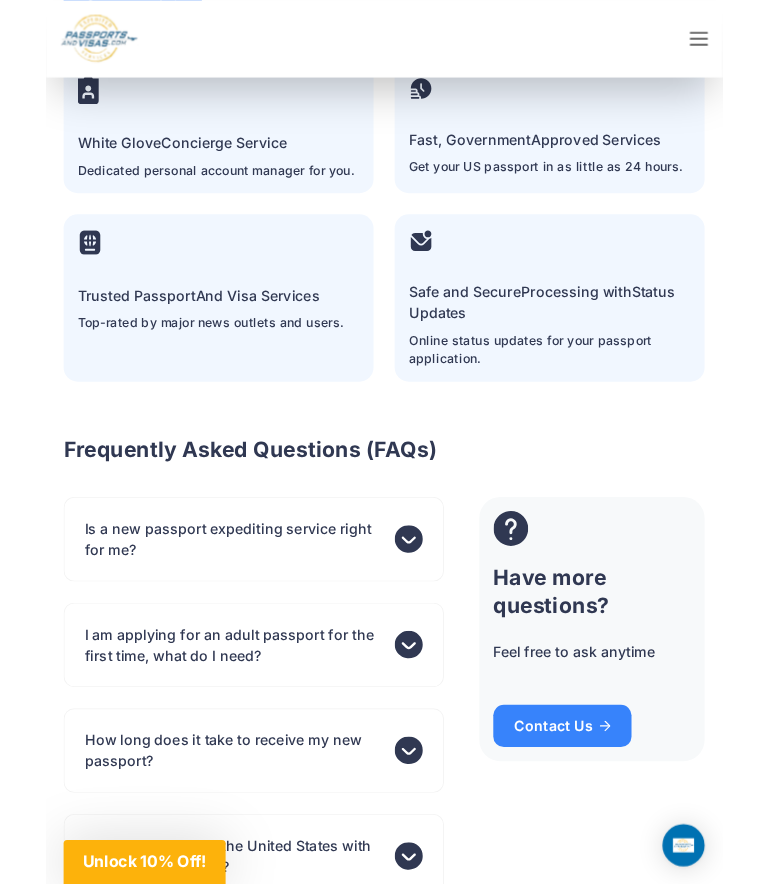 scroll, scrollTop: 4710, scrollLeft: 0, axis: vertical 